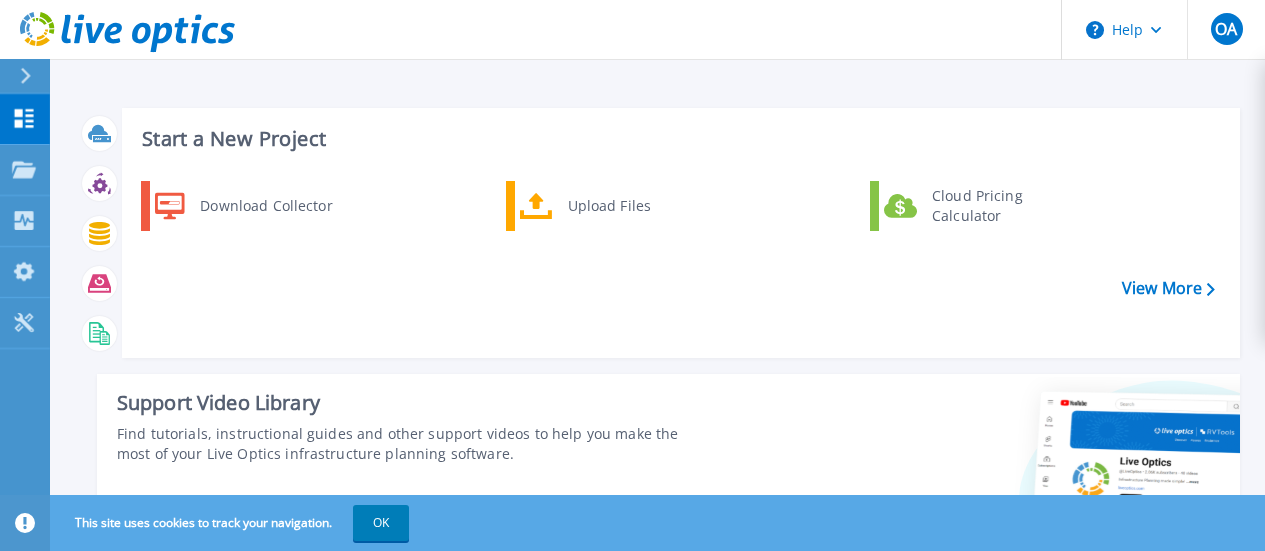 scroll, scrollTop: 0, scrollLeft: 0, axis: both 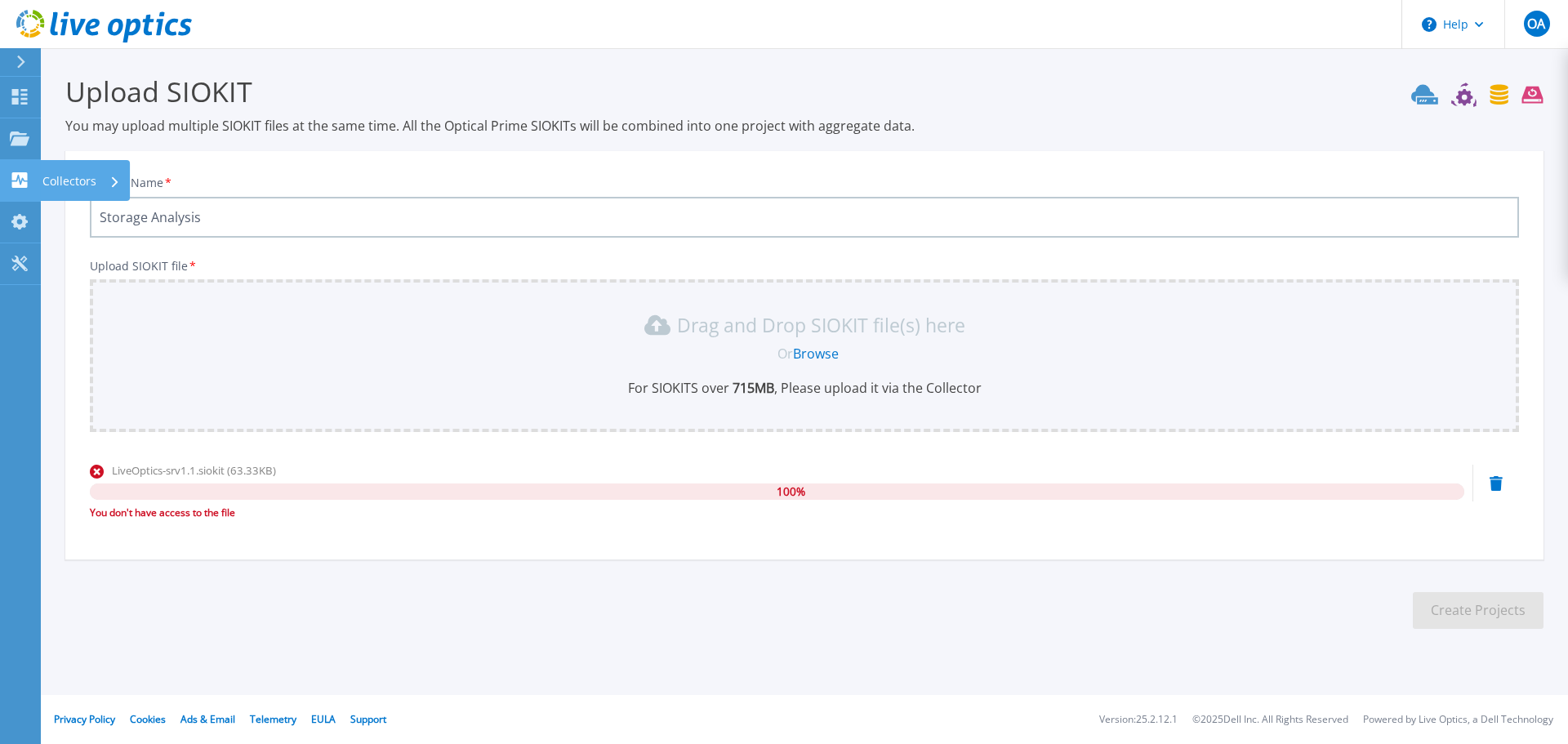 click 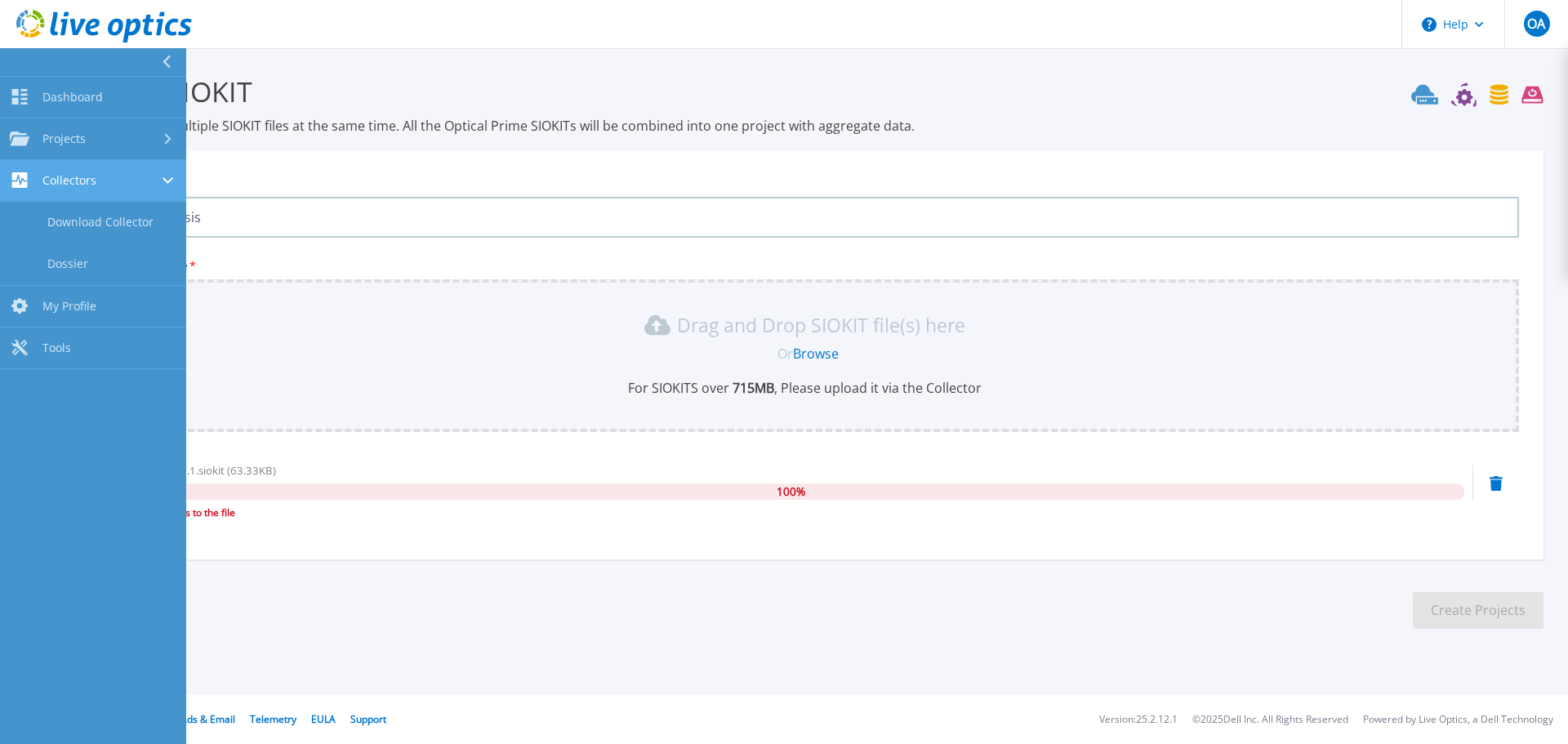 click 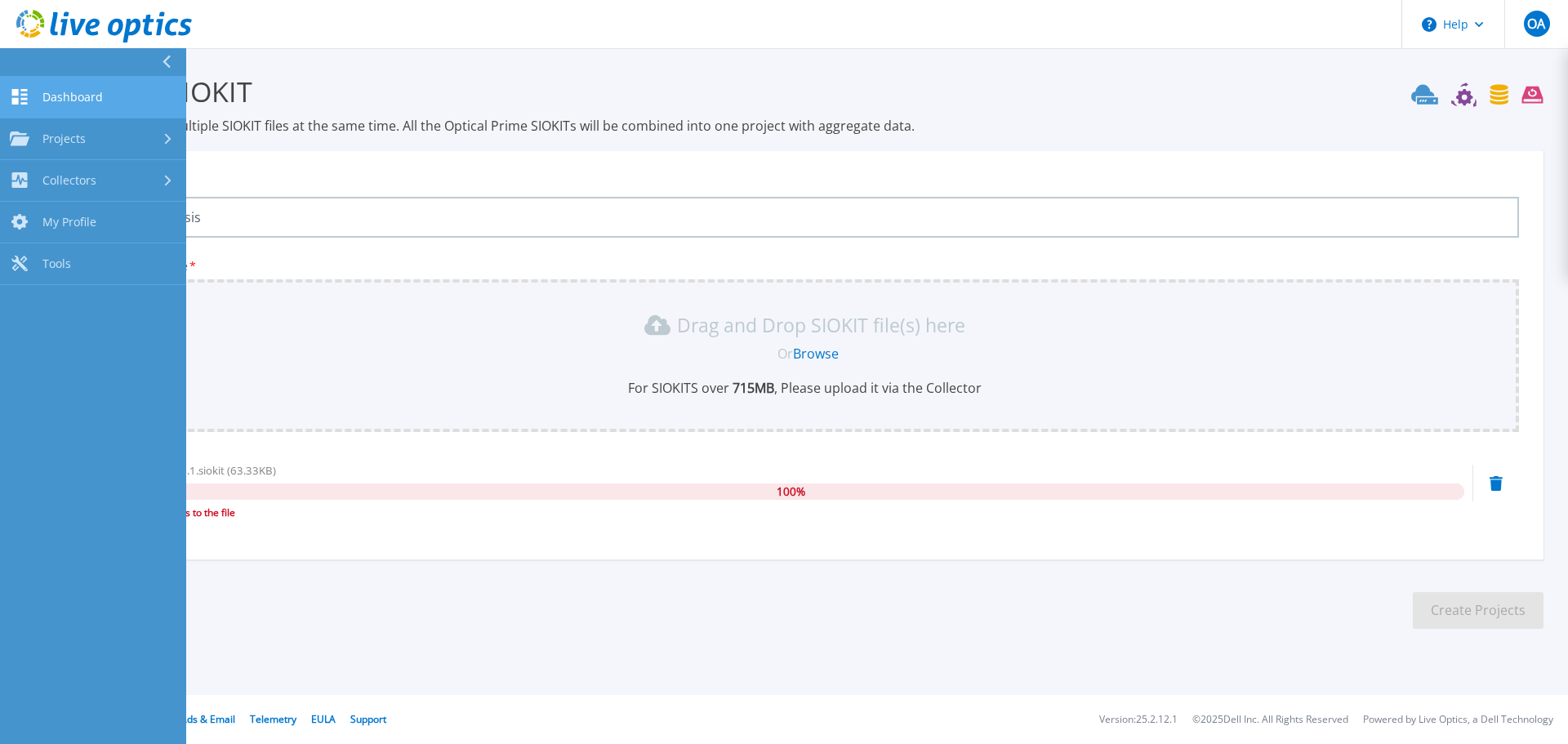 click on "Dashboard" at bounding box center [73, 97] 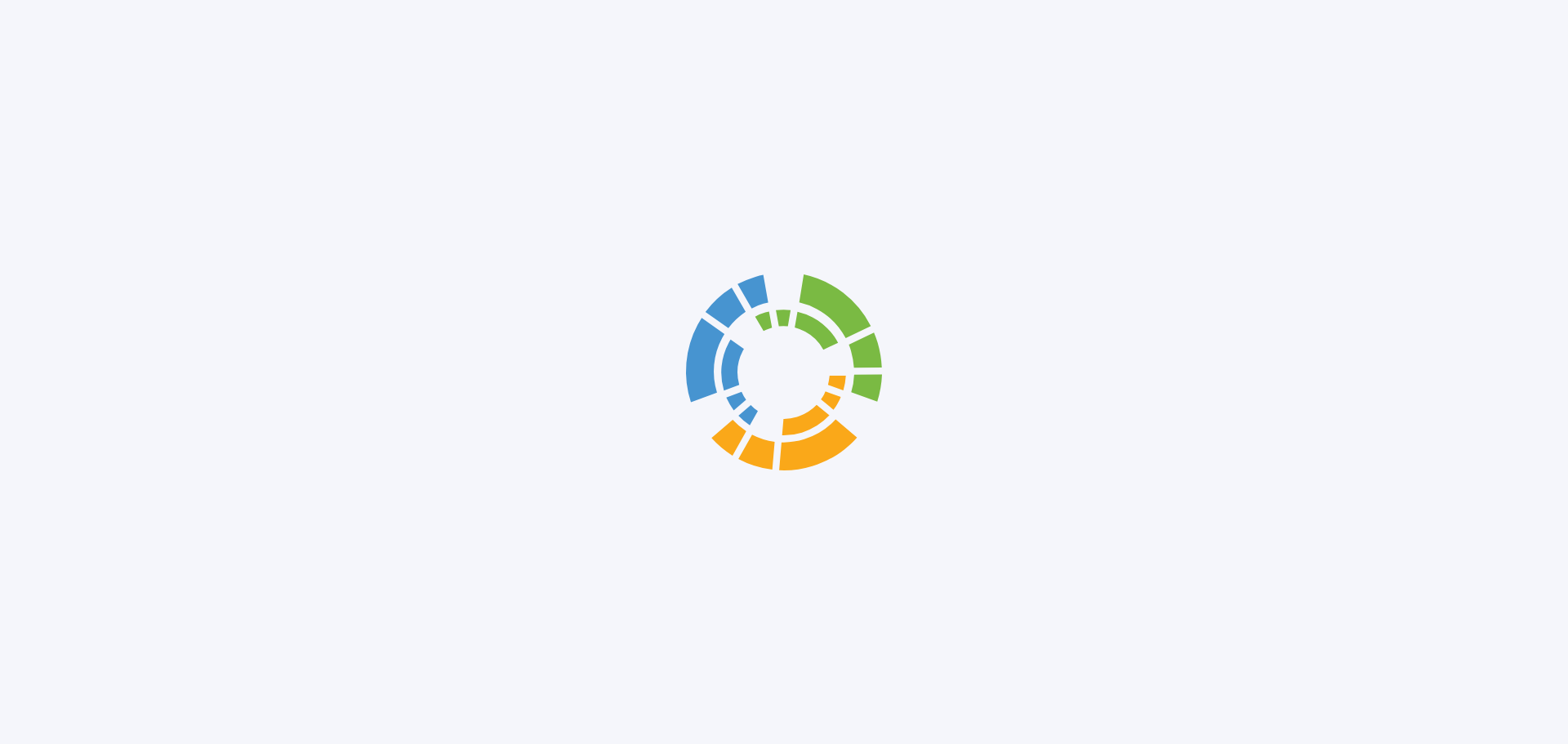 scroll, scrollTop: 0, scrollLeft: 0, axis: both 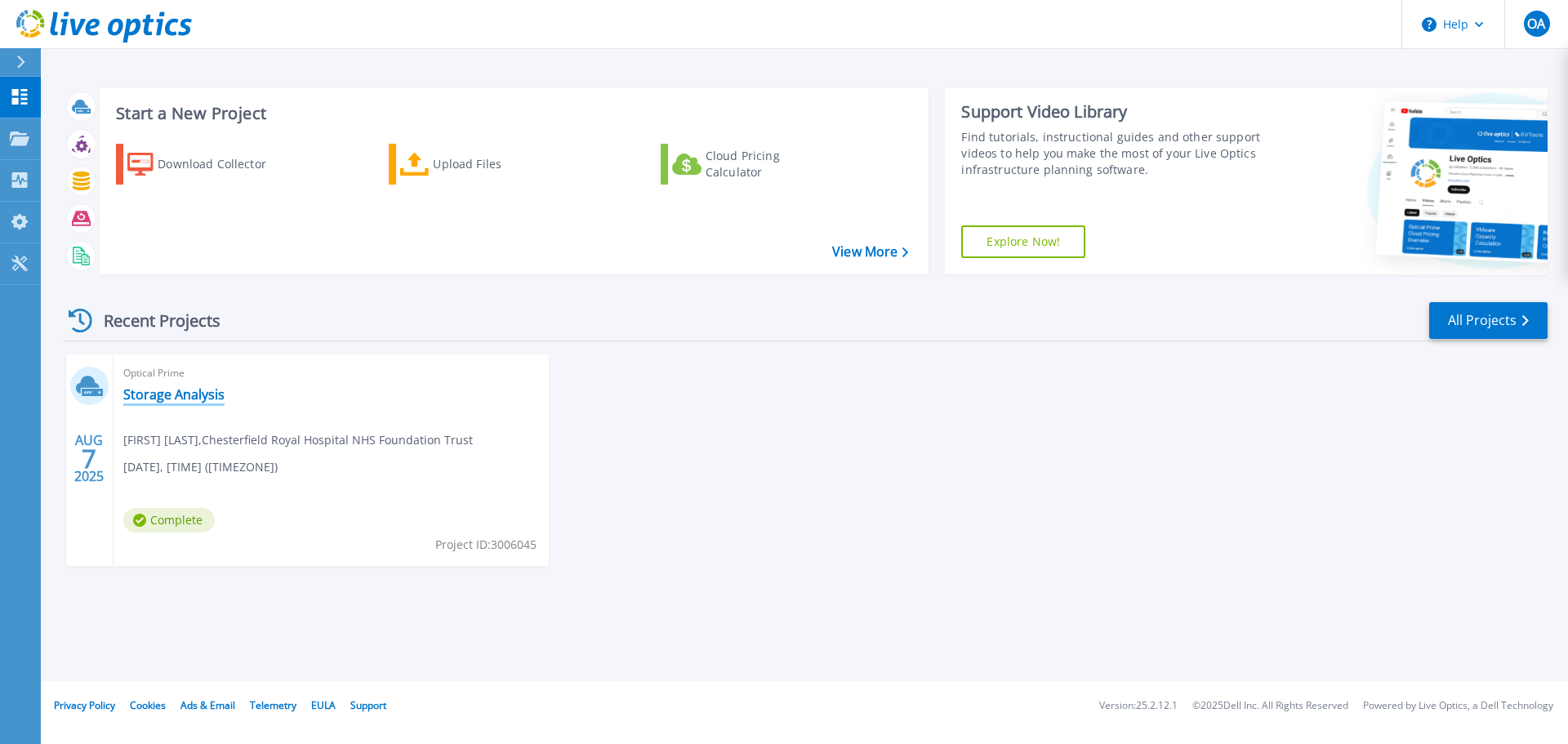 click on "Storage Analysis" at bounding box center [174, 394] 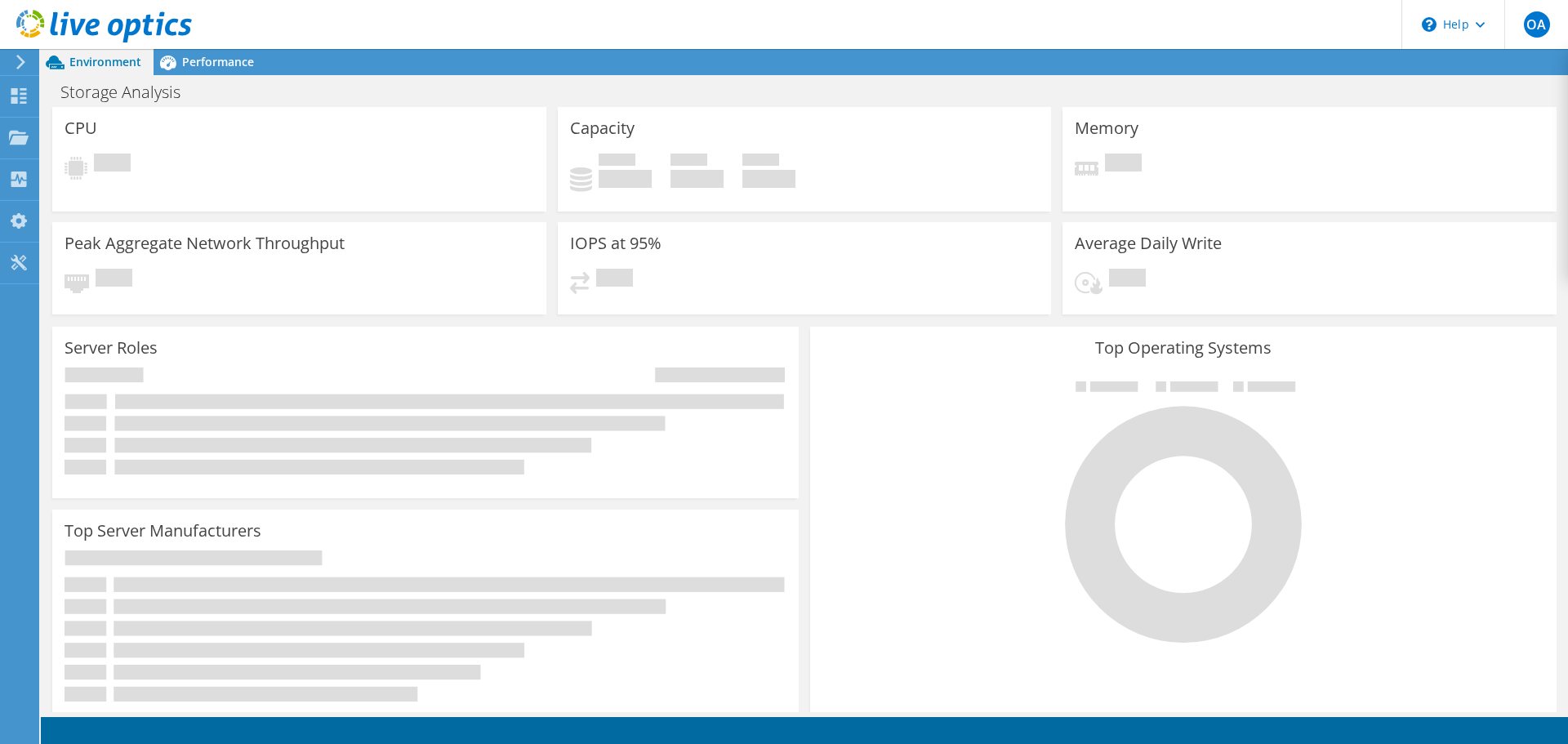 scroll, scrollTop: 0, scrollLeft: 0, axis: both 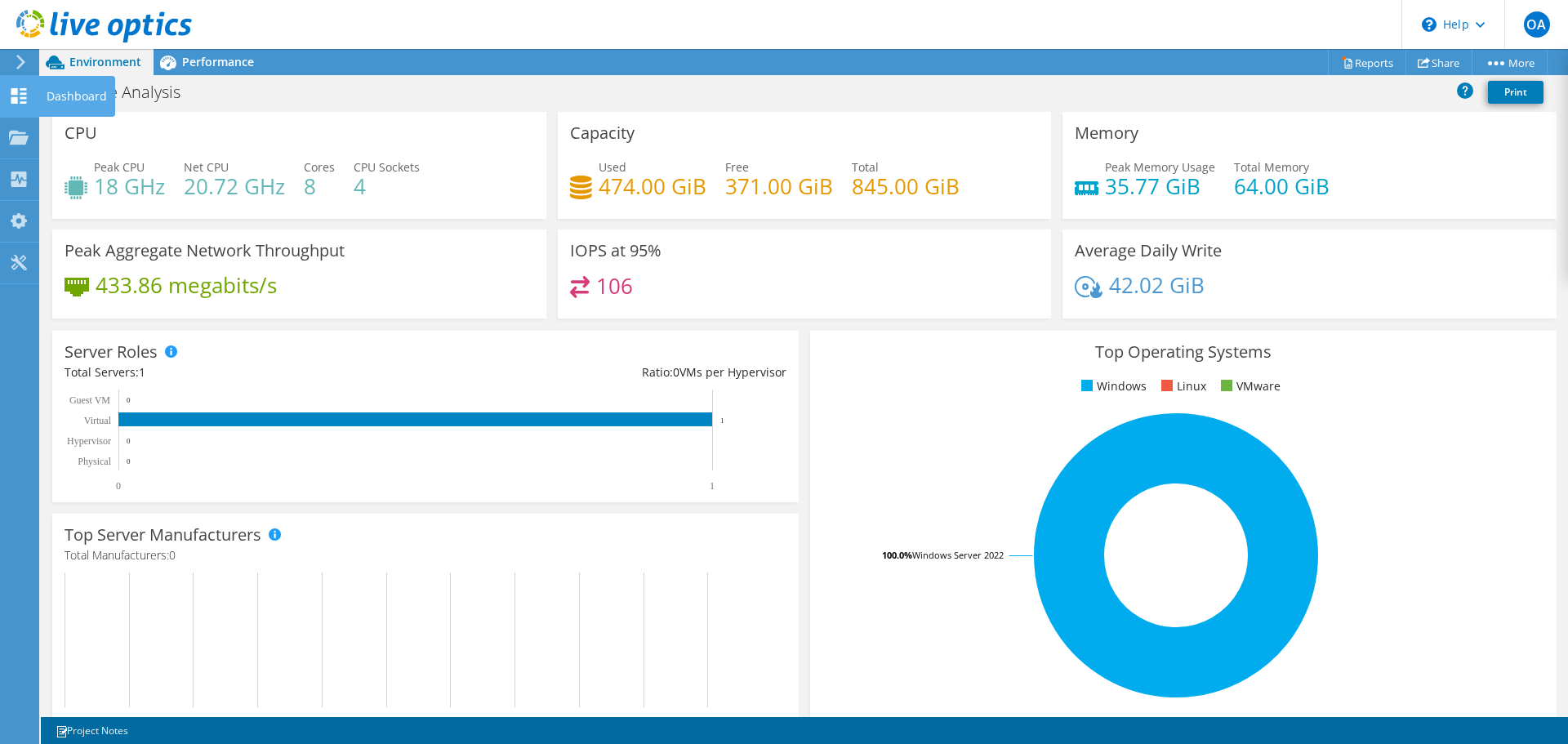 click 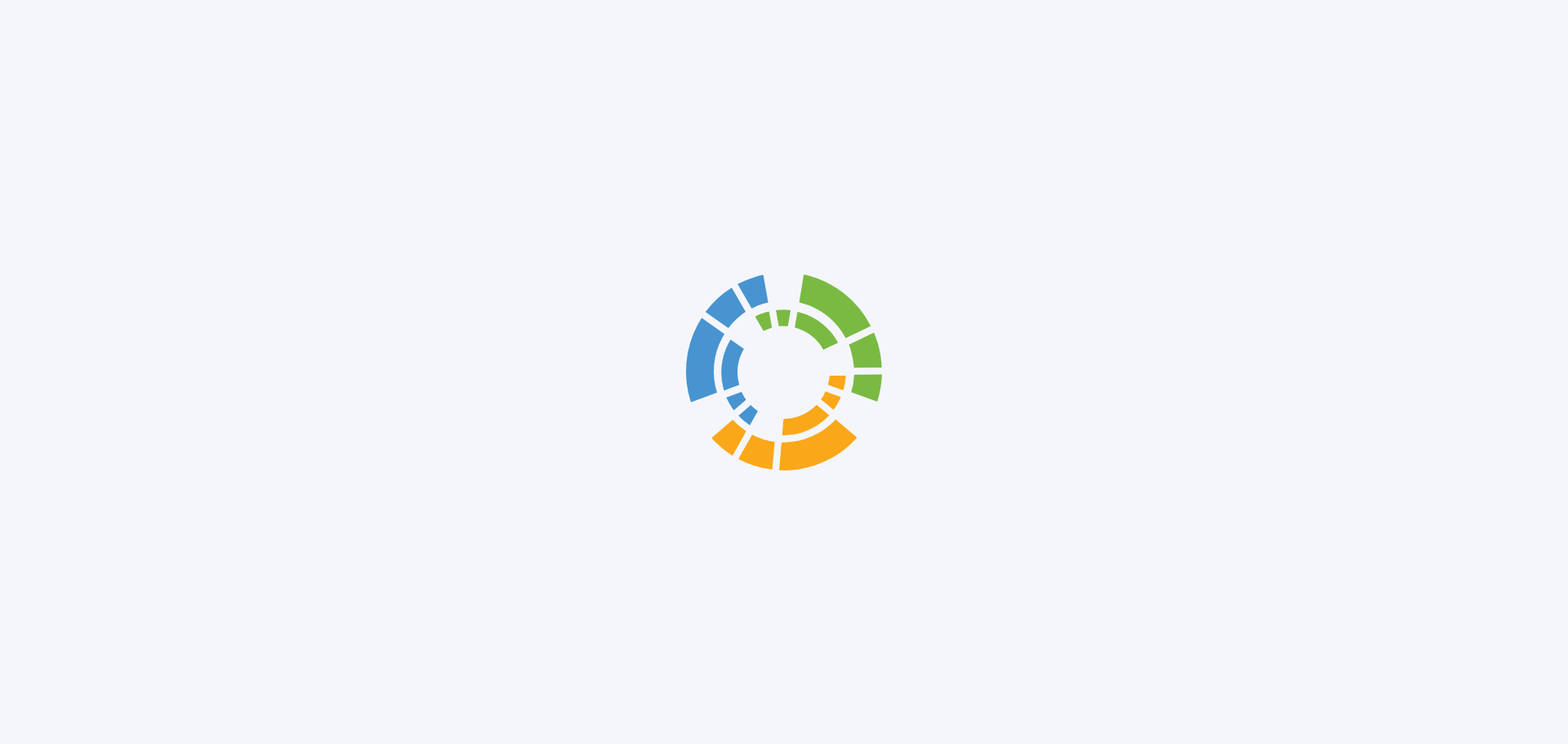 scroll, scrollTop: 0, scrollLeft: 0, axis: both 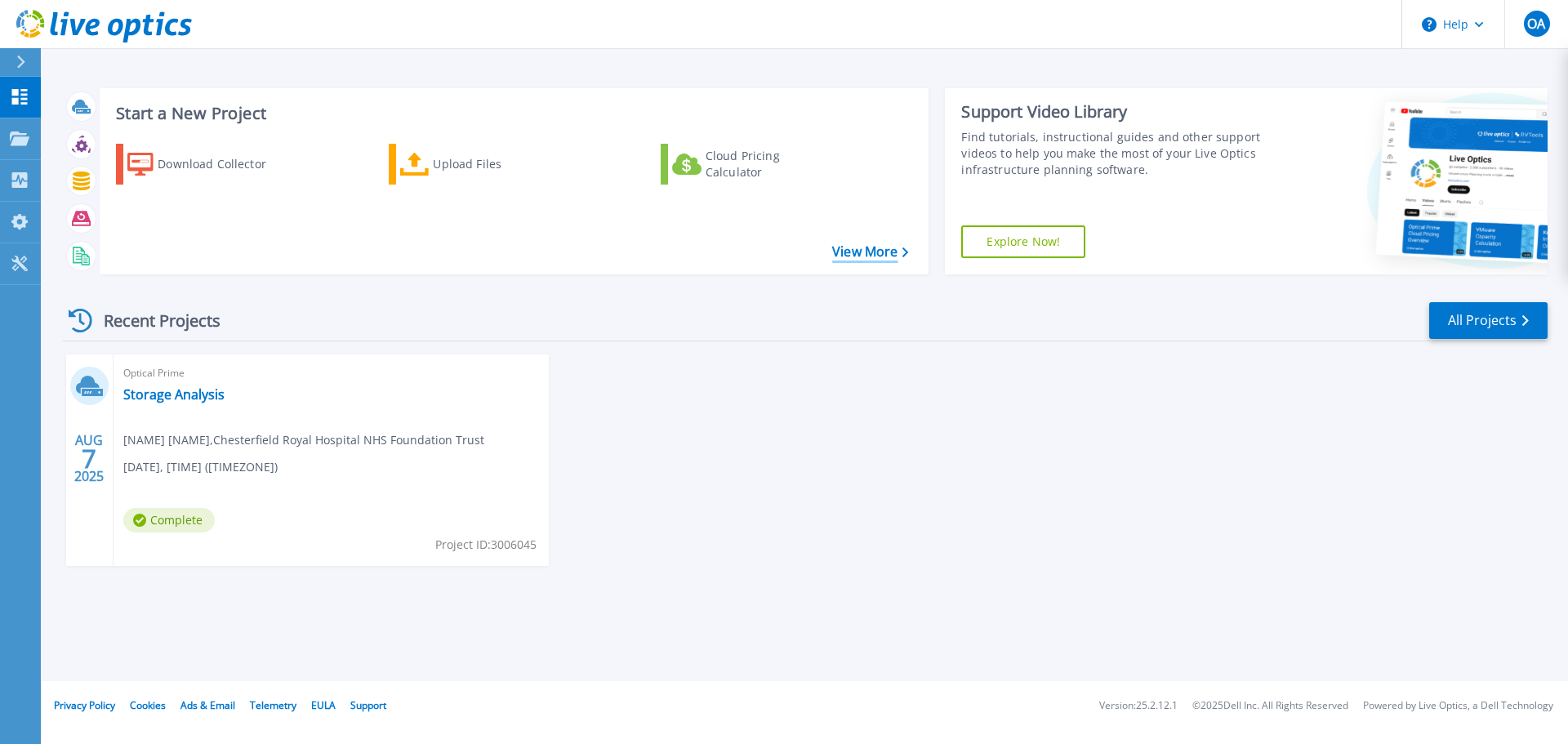 click on "View More" at bounding box center (870, 252) 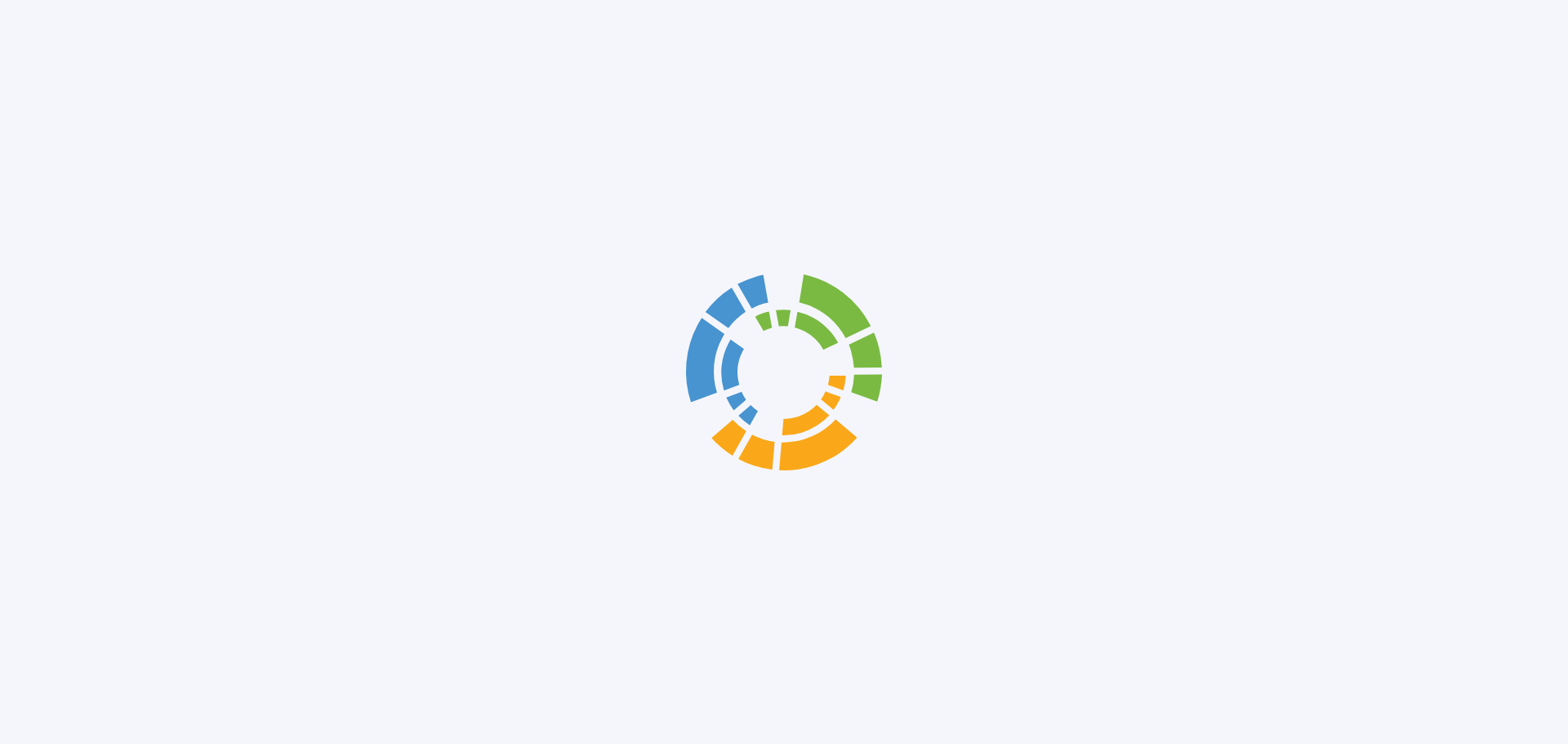 scroll, scrollTop: 0, scrollLeft: 0, axis: both 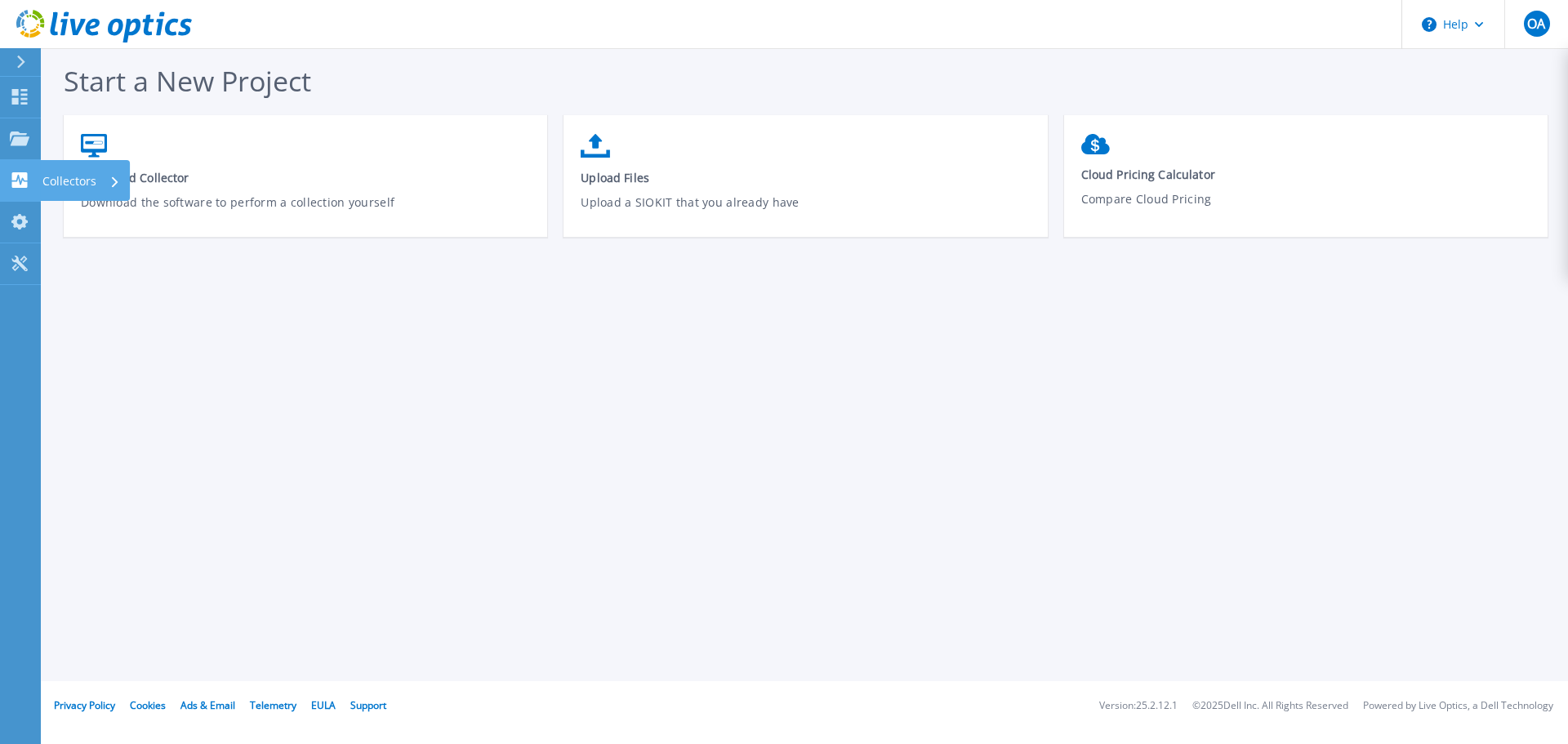 click on "Collectors" at bounding box center (69, 181) 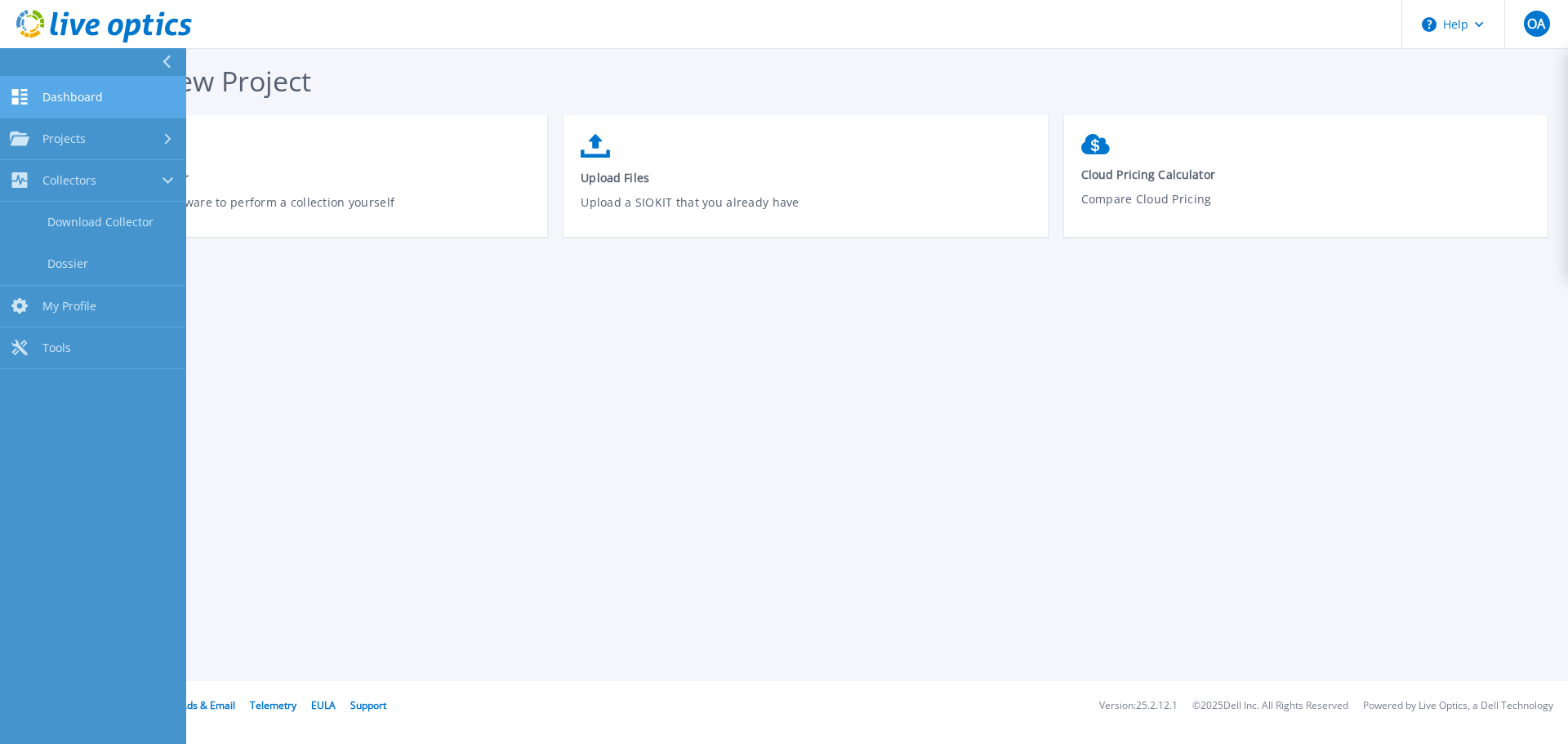 click on "Dashboard" at bounding box center (73, 97) 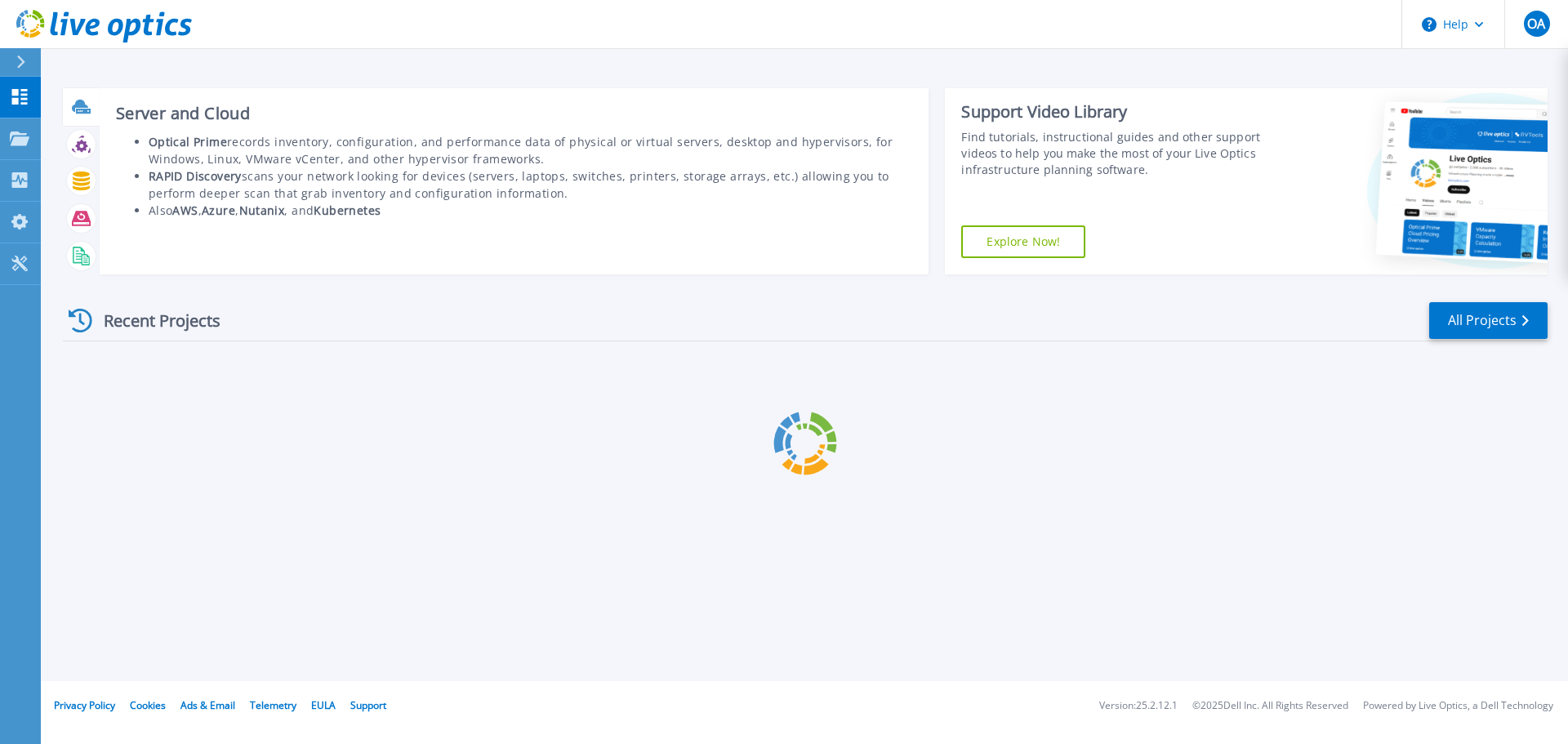 scroll, scrollTop: 0, scrollLeft: 0, axis: both 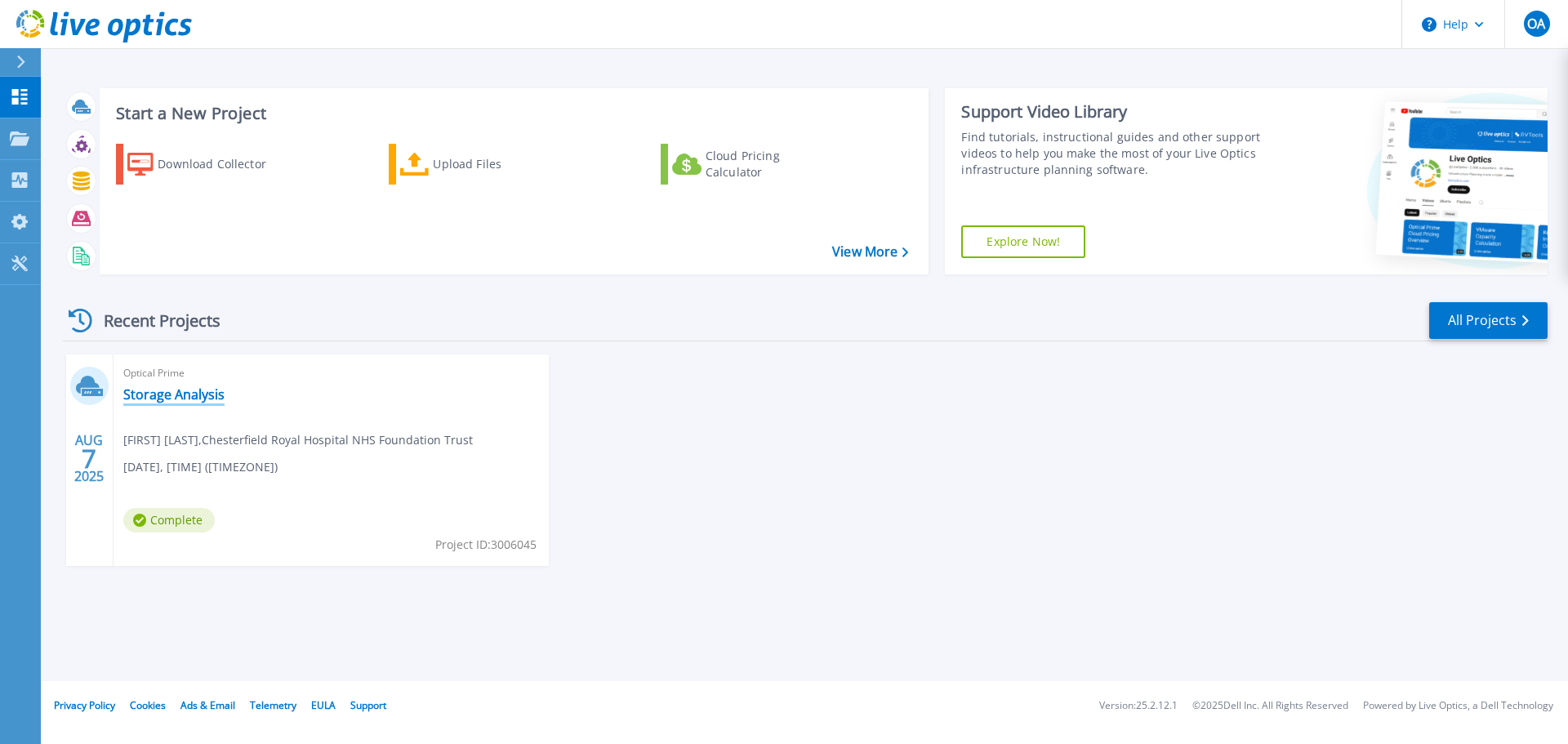 click on "Storage Analysis" at bounding box center [174, 394] 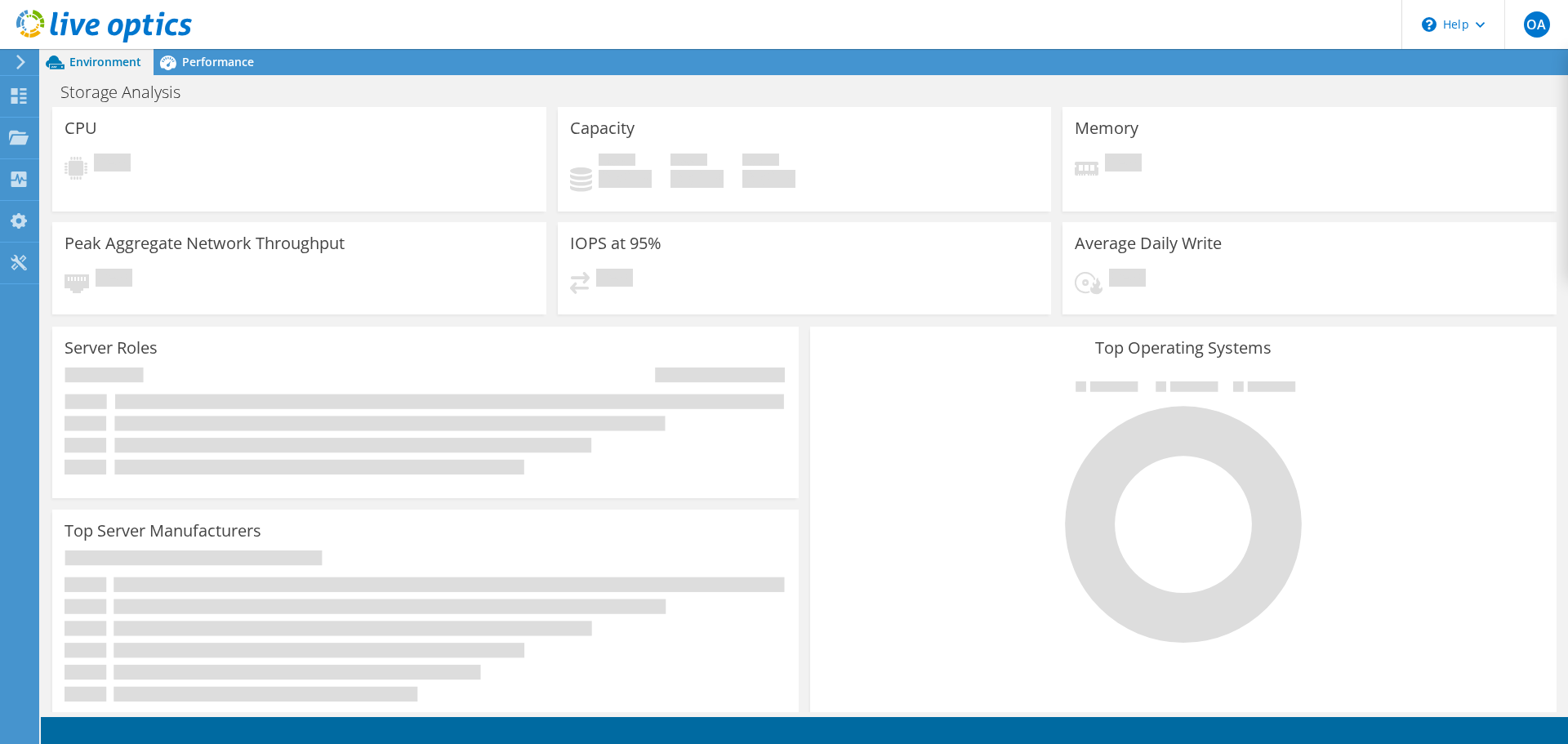 scroll, scrollTop: 0, scrollLeft: 0, axis: both 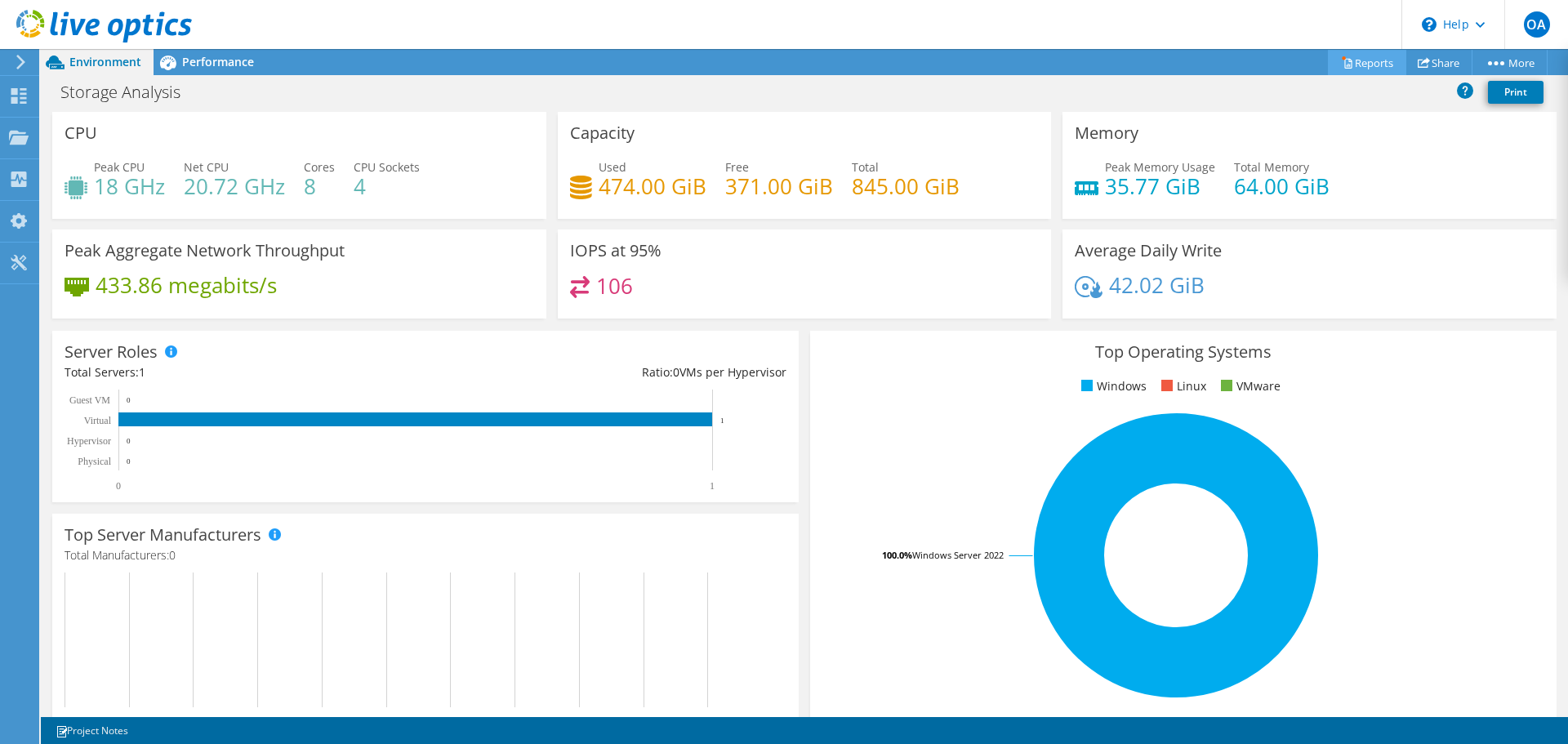 click on "Reports" at bounding box center [1367, 62] 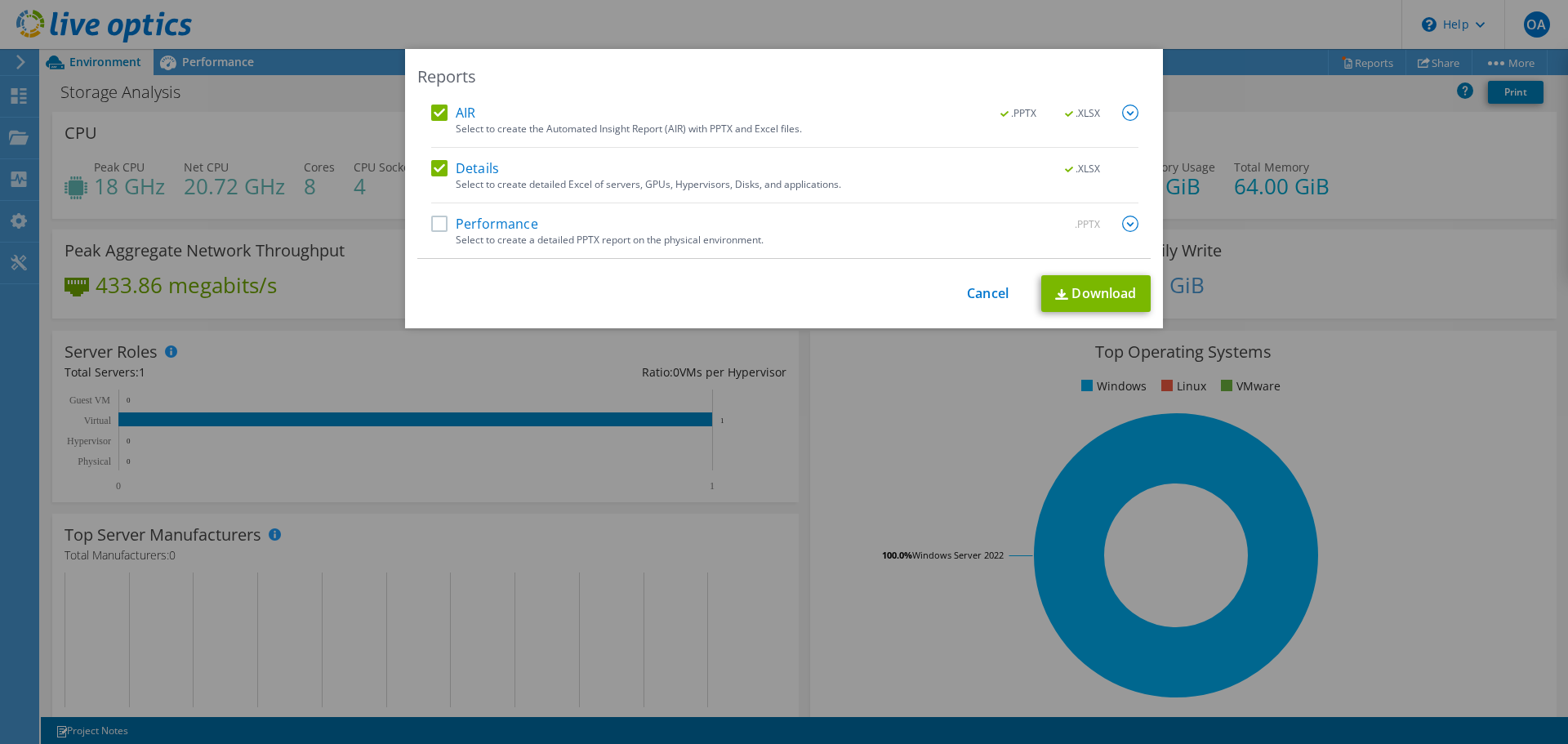 click at bounding box center [1130, 113] 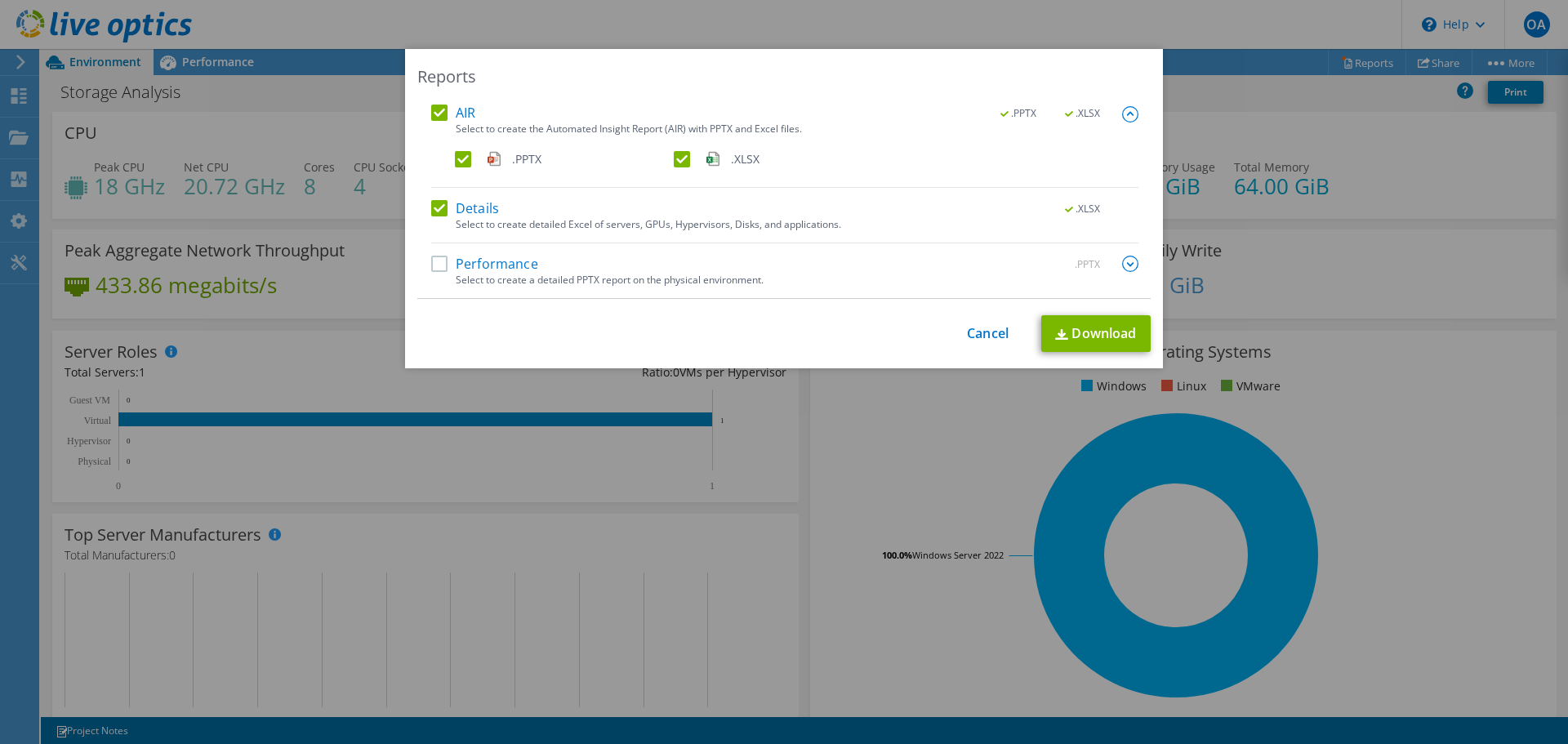 click on "Reports" at bounding box center [784, 77] 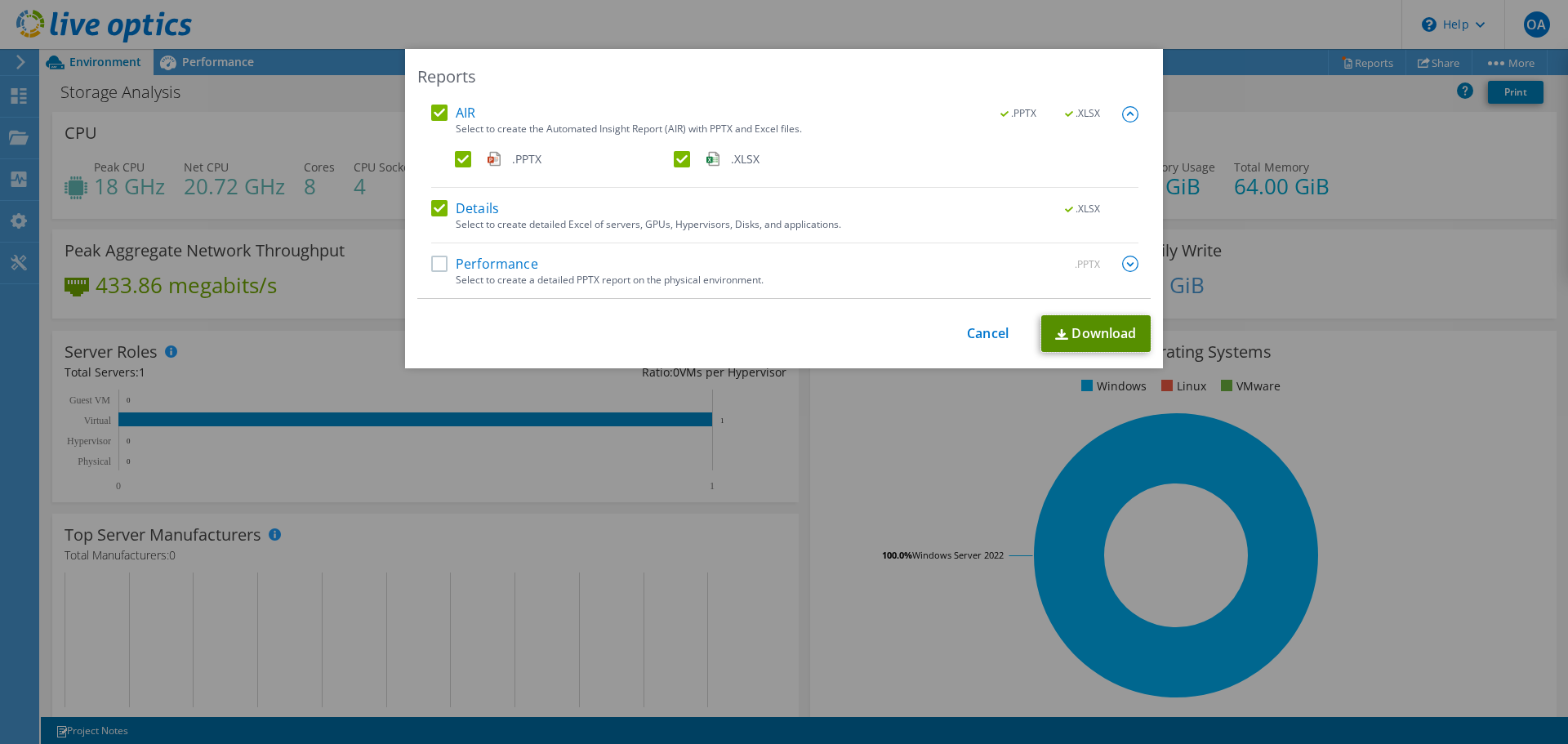 drag, startPoint x: 1096, startPoint y: 336, endPoint x: 1084, endPoint y: 334, distance: 12.165525 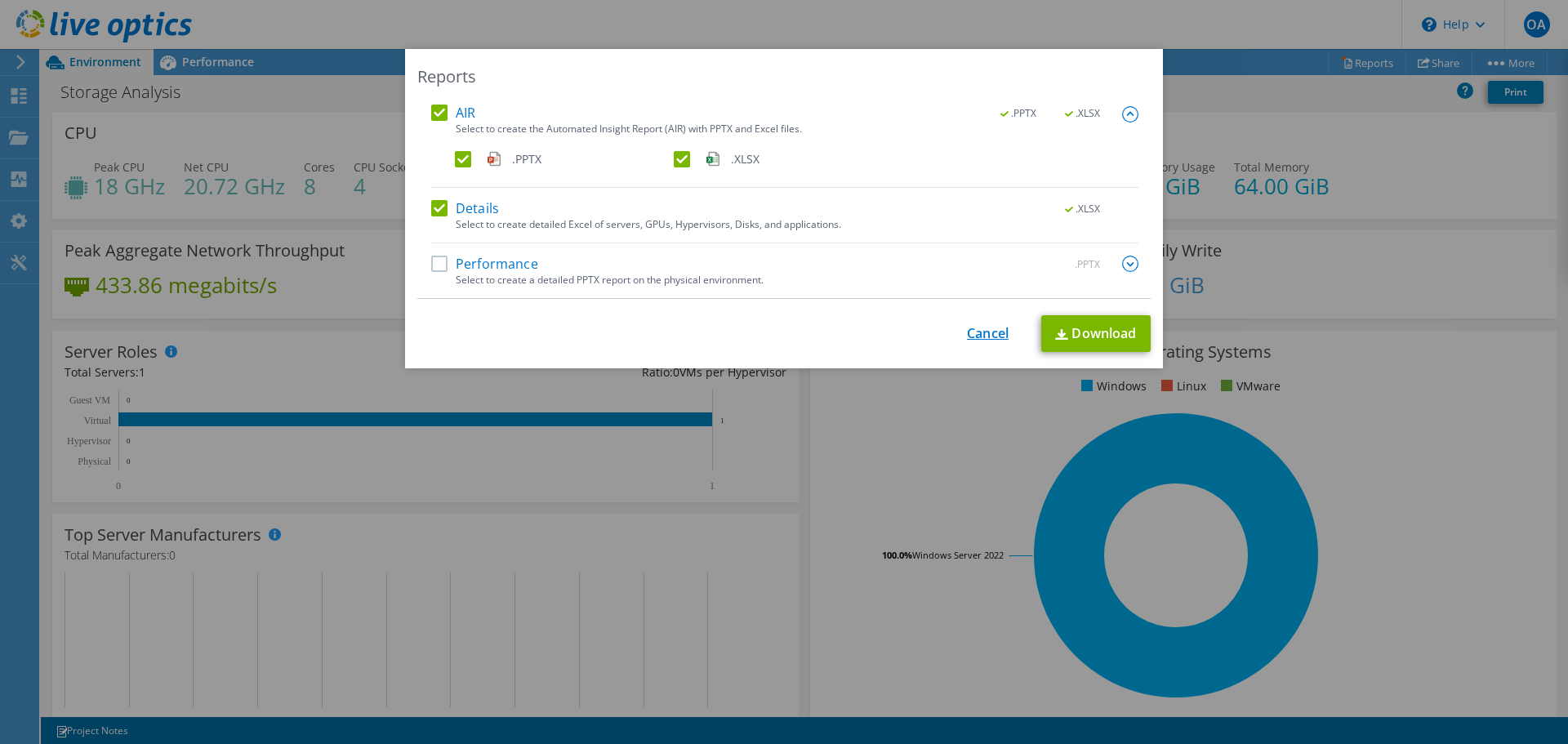 click on "Cancel" at bounding box center [987, 333] 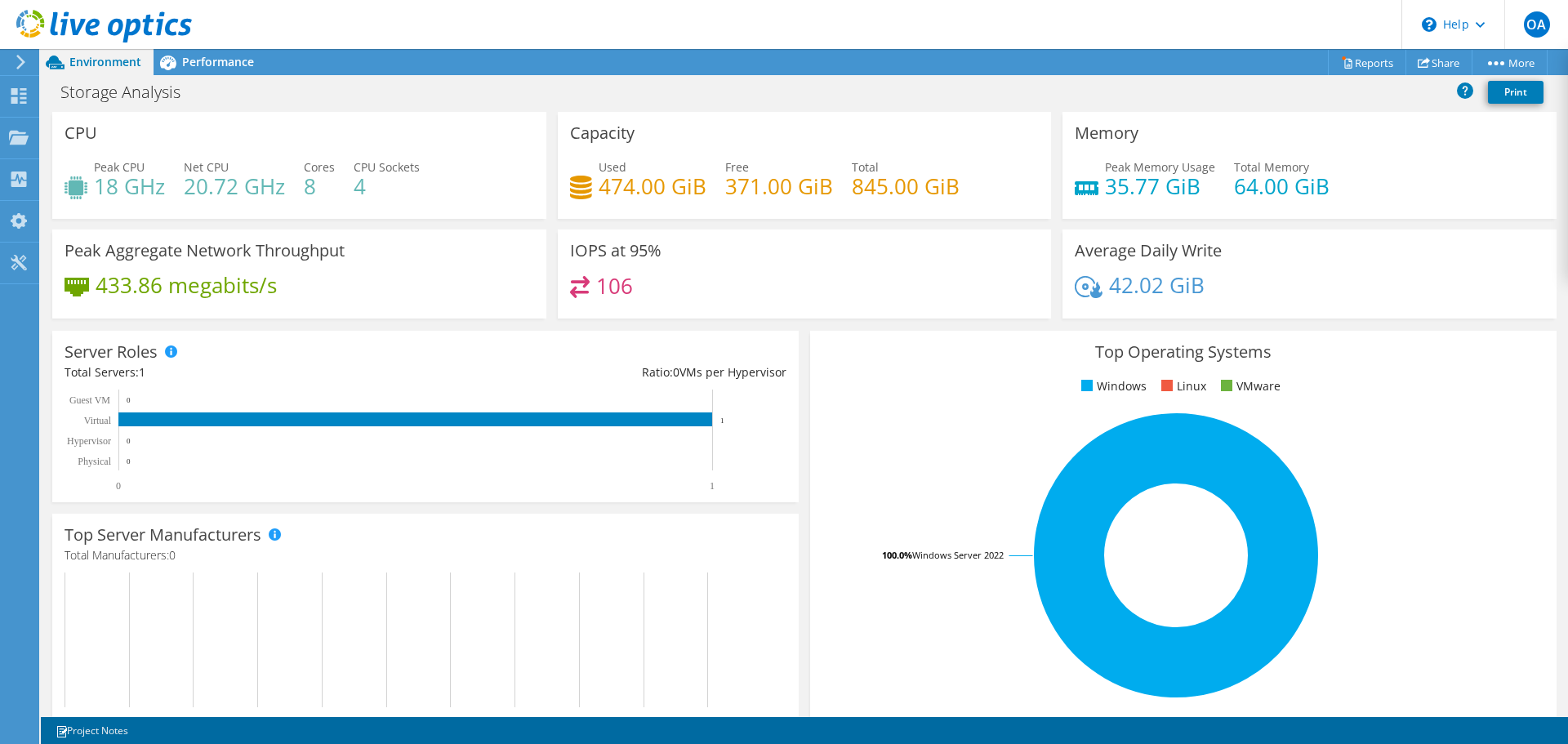 click on "Top Server Manufacturers
Manufacturers are shown for physical servers and hypervisor servers where available.
Total Manufacturers:  0" at bounding box center [425, 617] 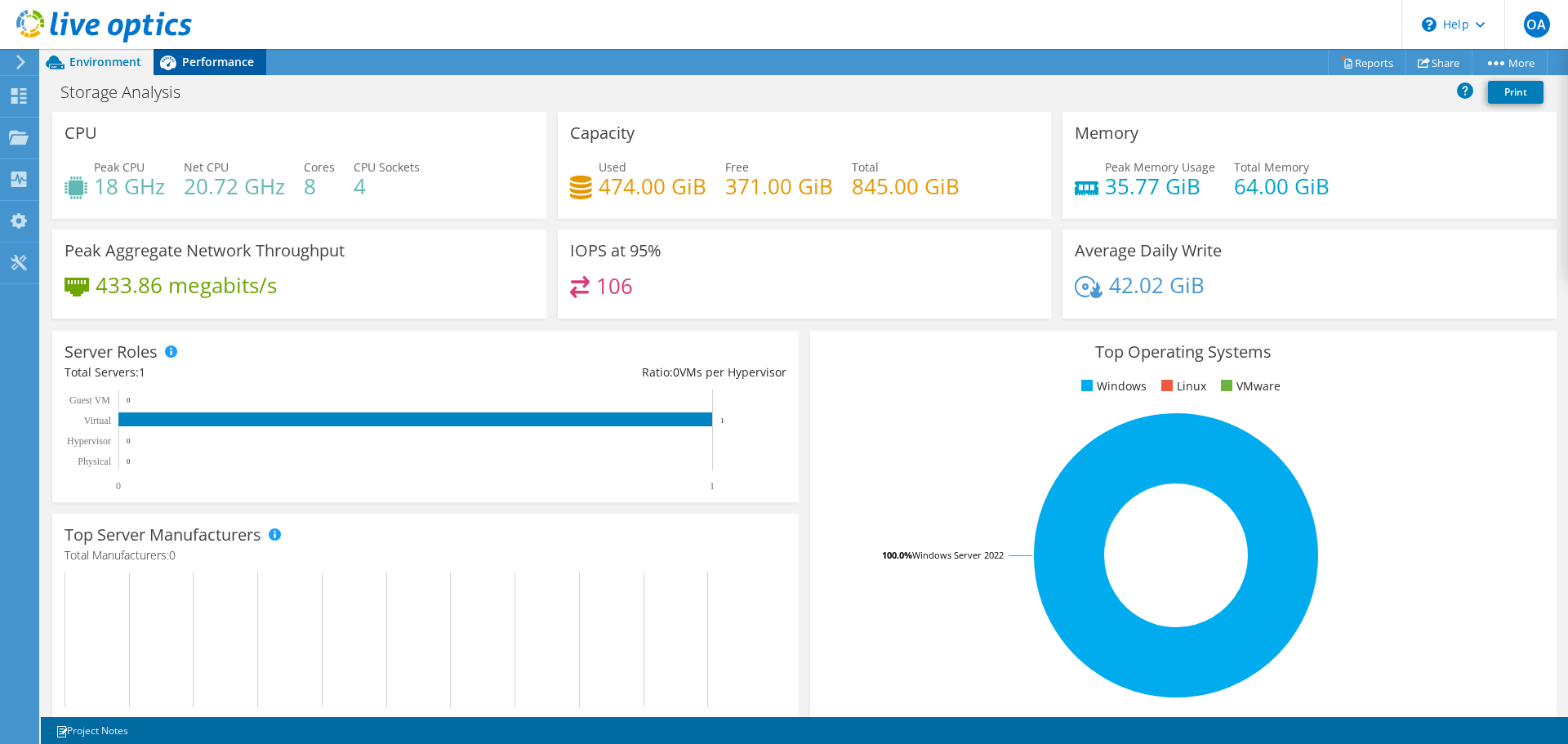 click on "Performance" at bounding box center (218, 61) 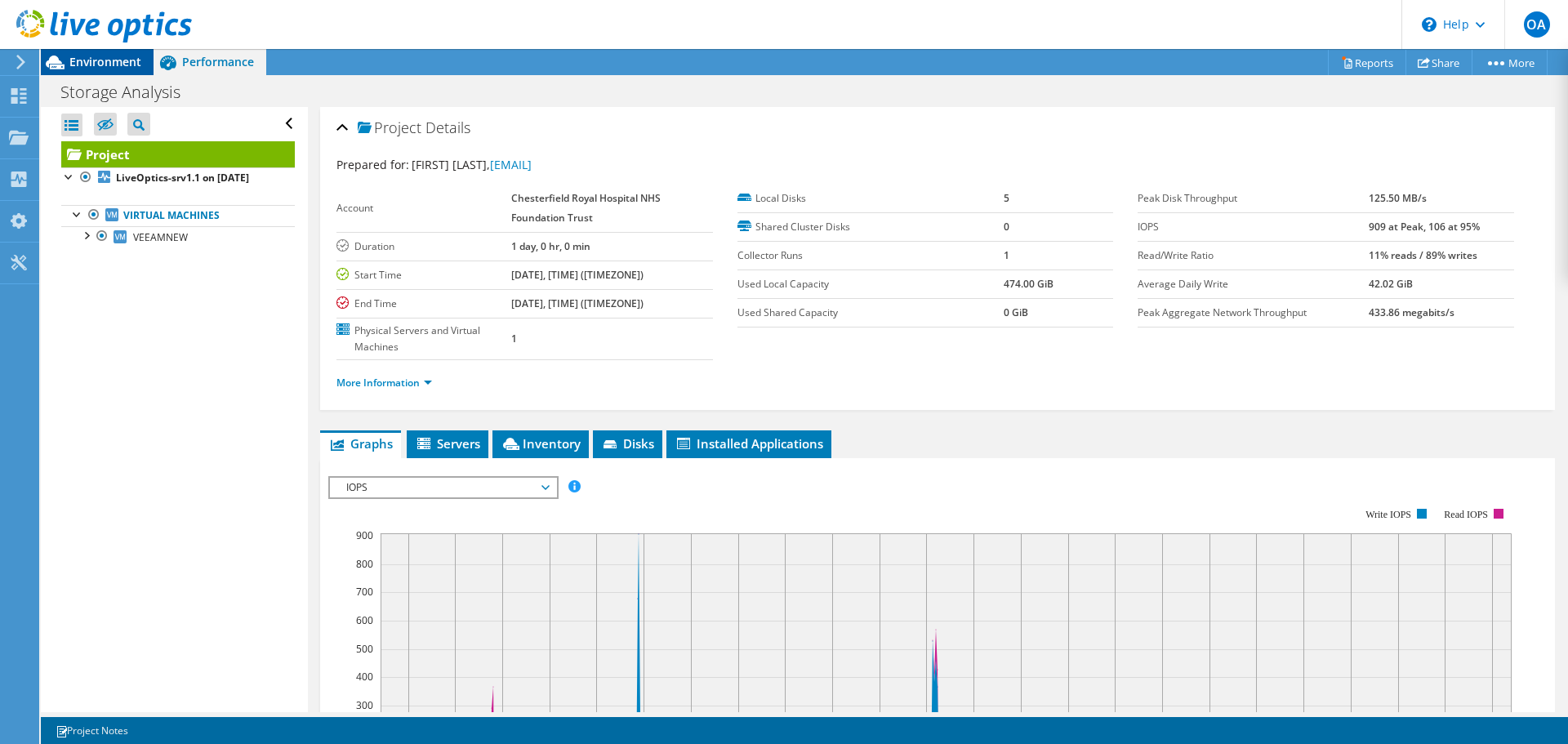 click on "Environment" at bounding box center (105, 61) 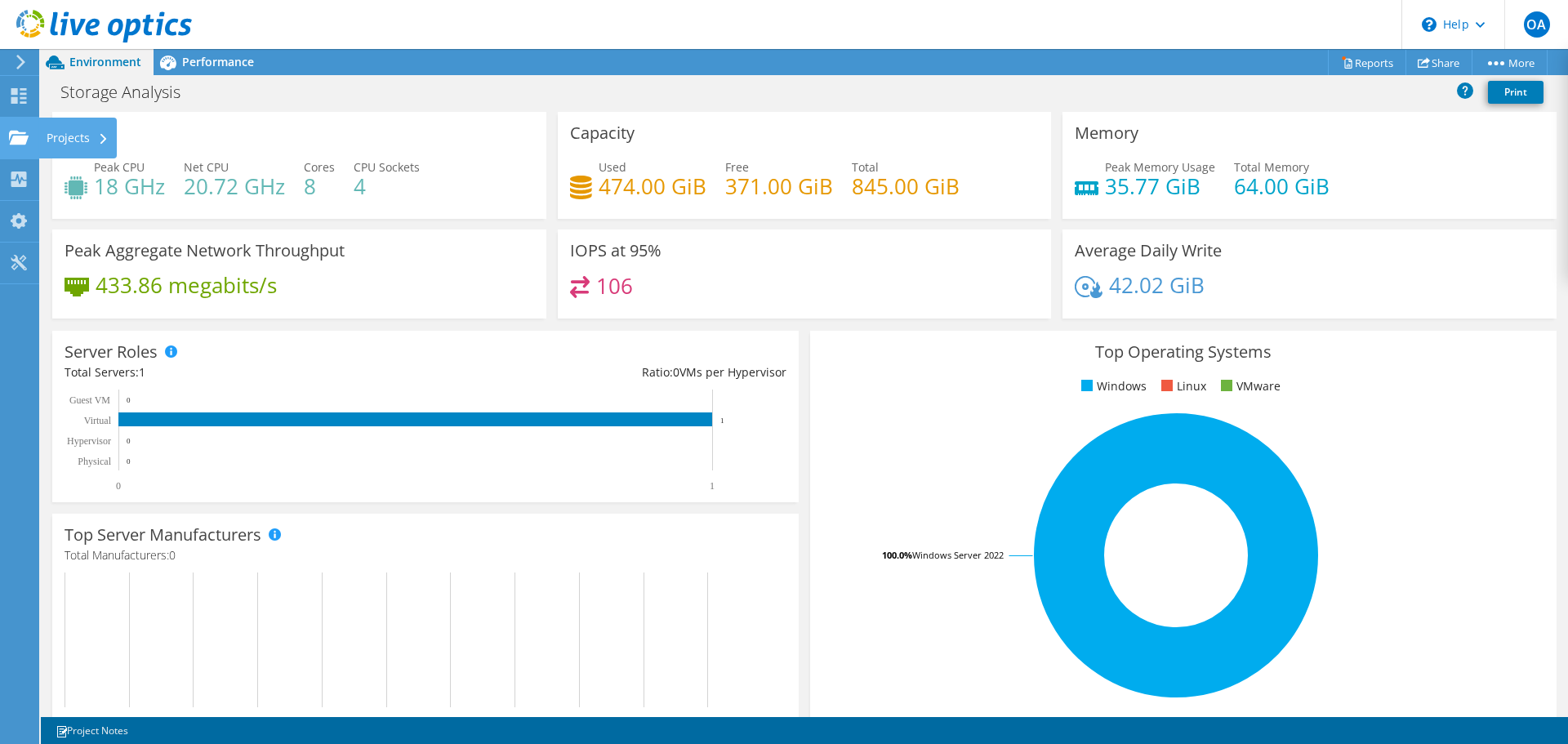 click 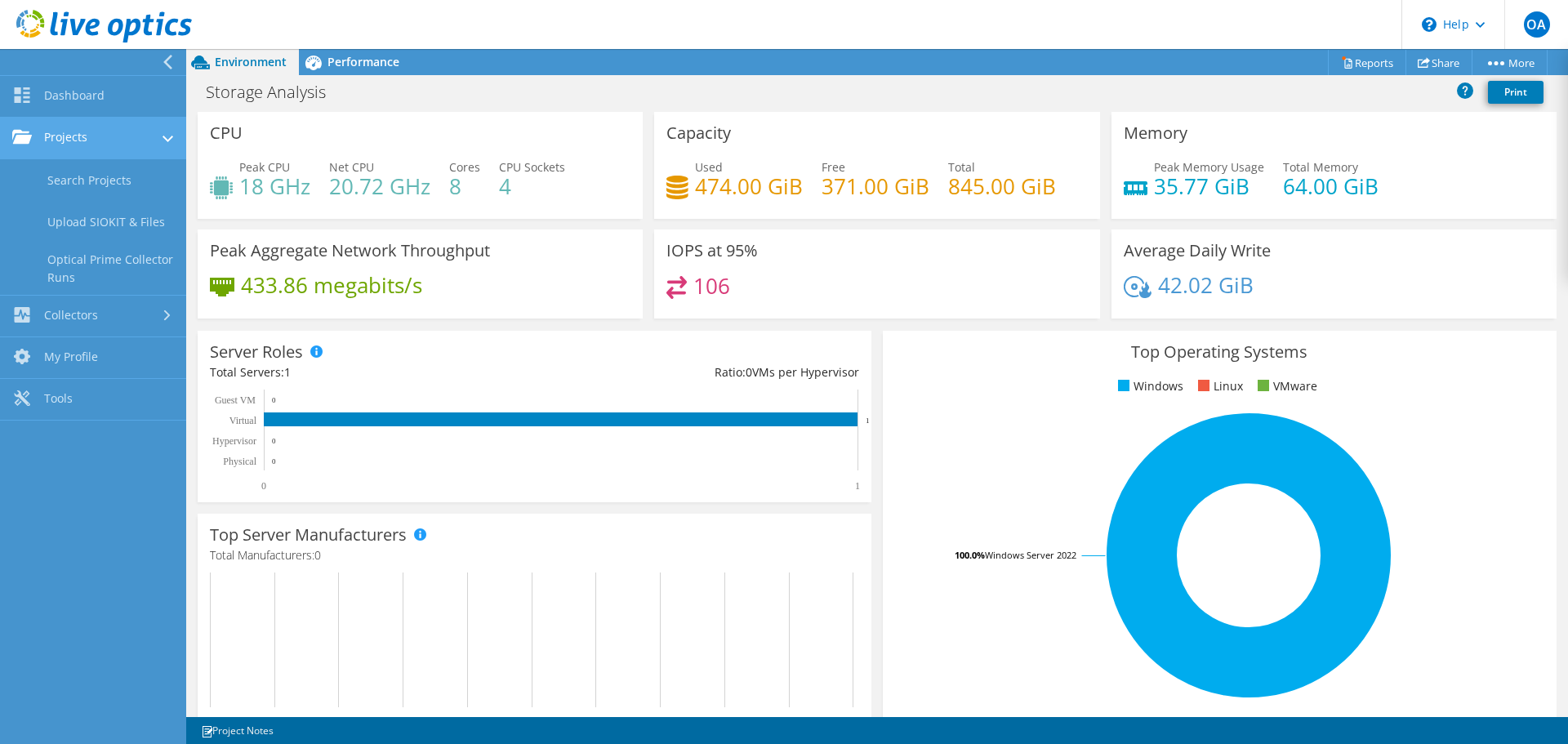 click on "Projects" at bounding box center (93, 138) 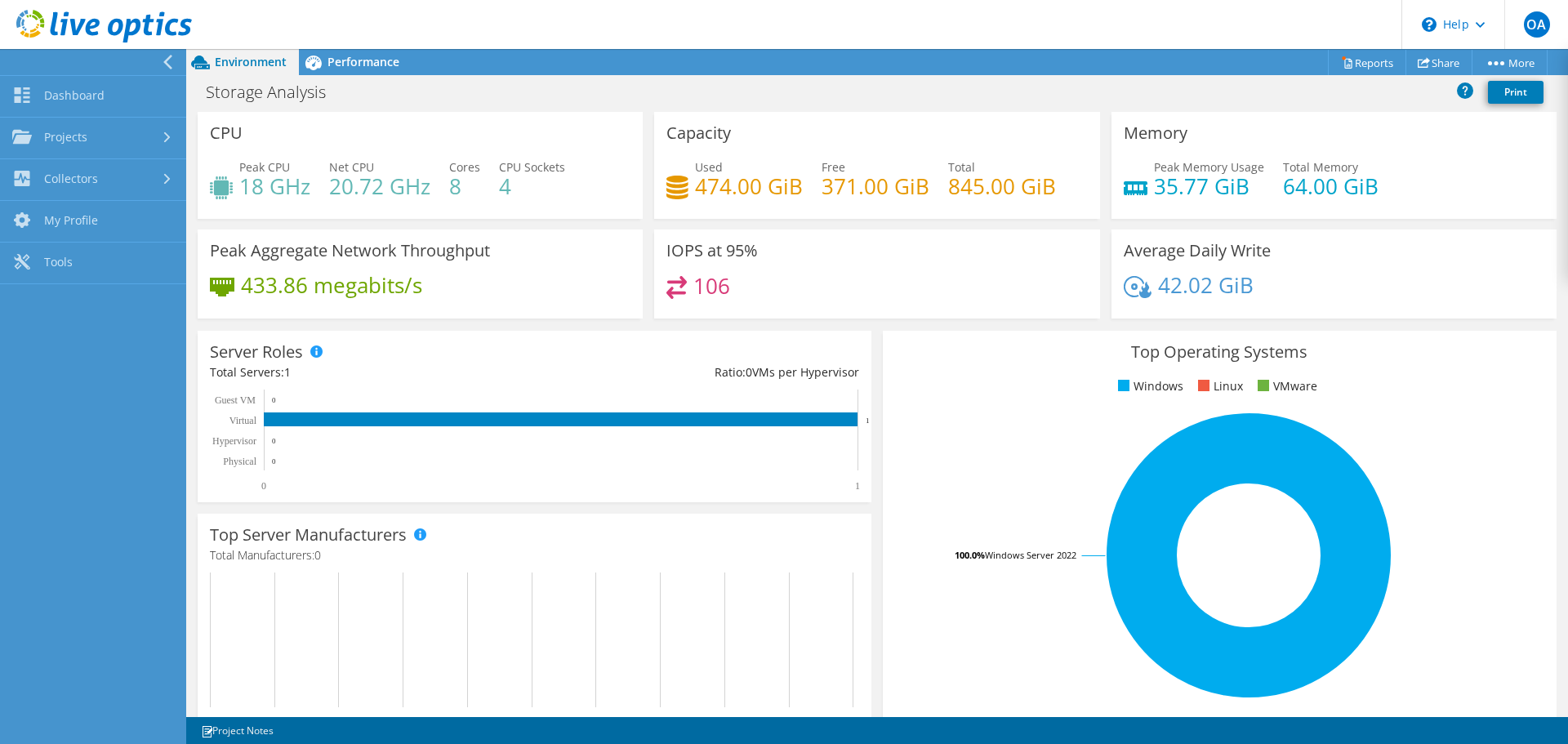 click 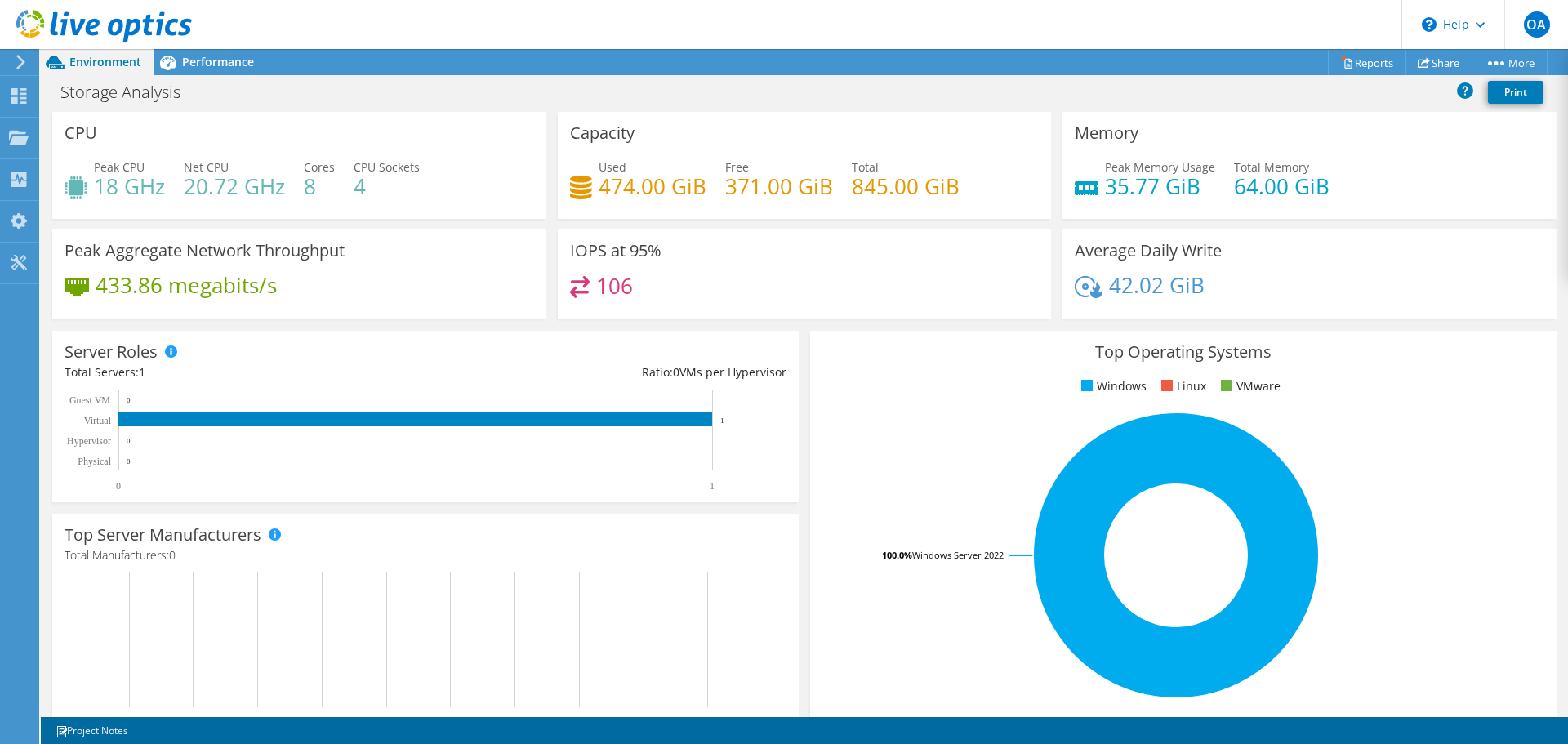 scroll, scrollTop: 0, scrollLeft: 0, axis: both 